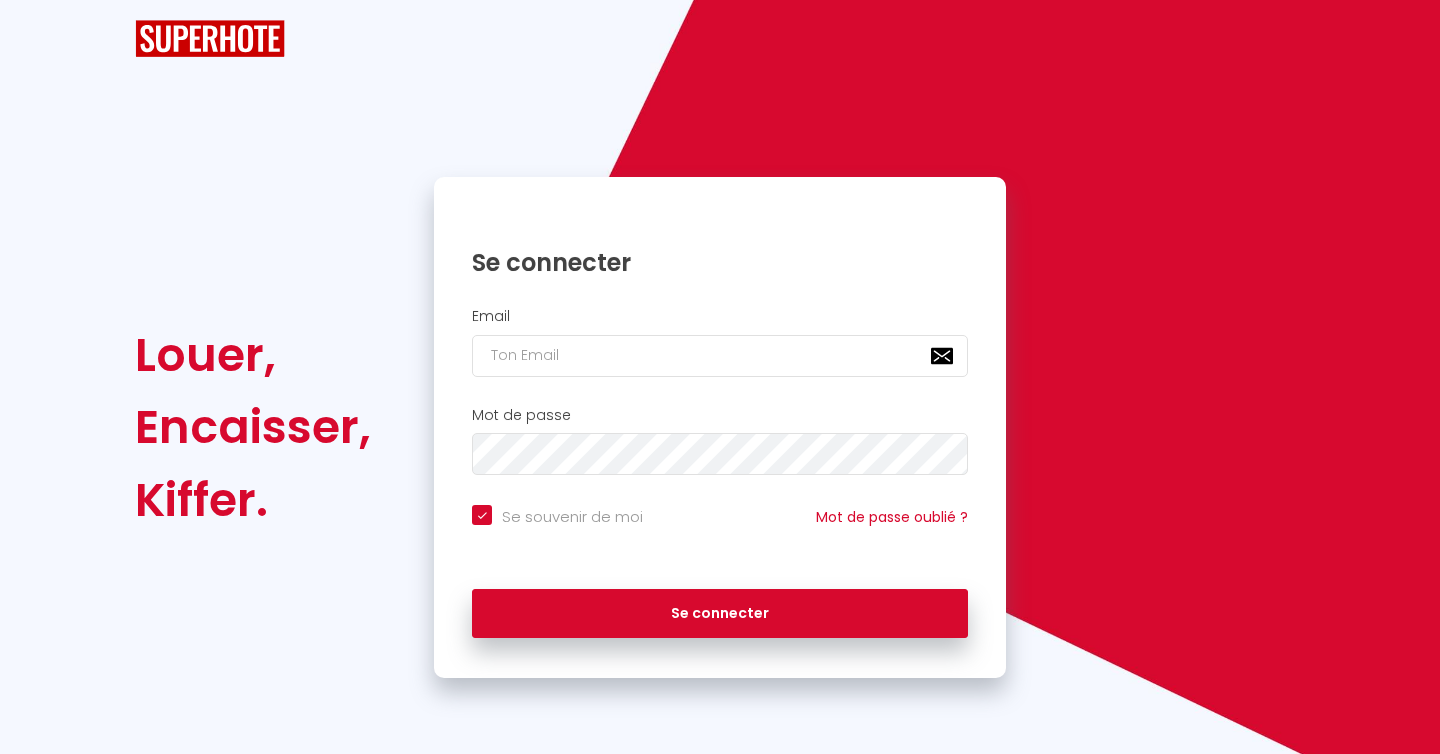scroll, scrollTop: 0, scrollLeft: 0, axis: both 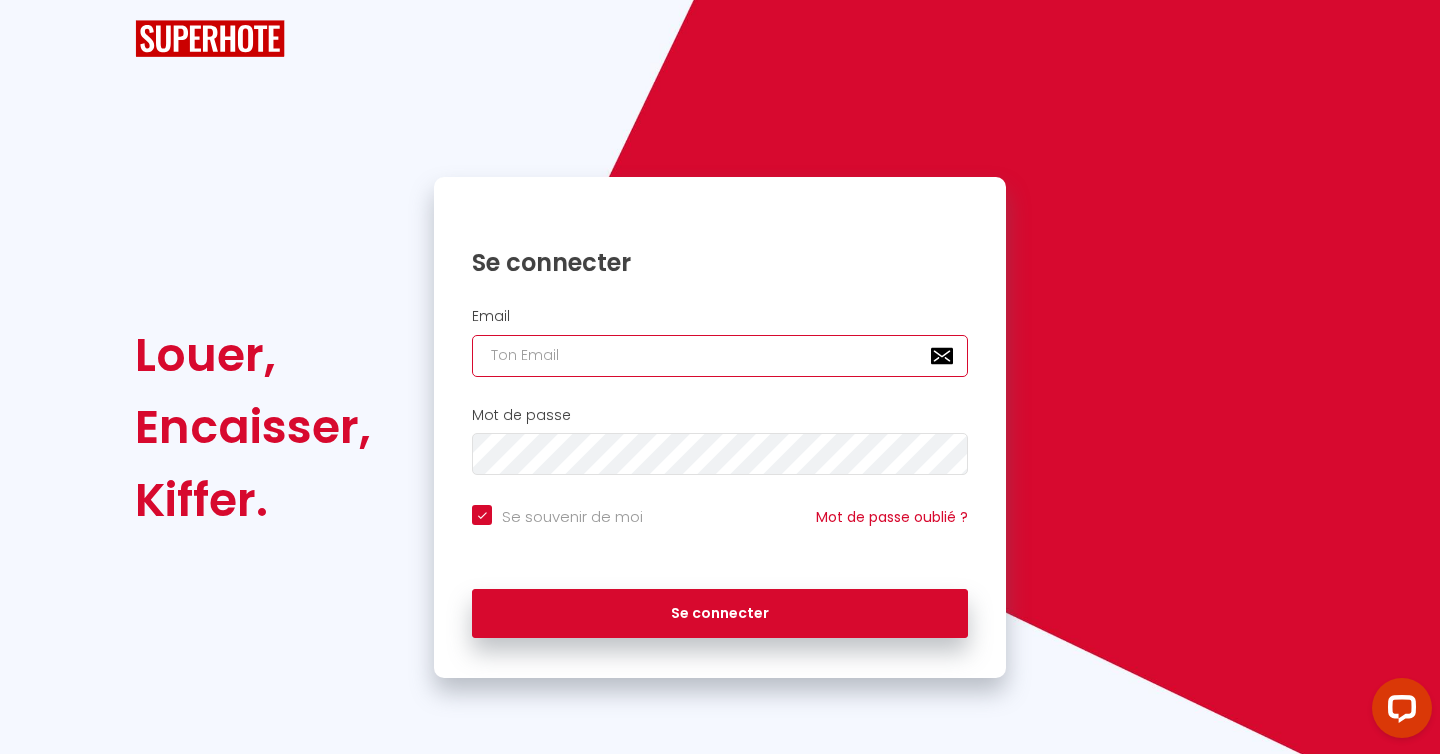 click at bounding box center [720, 356] 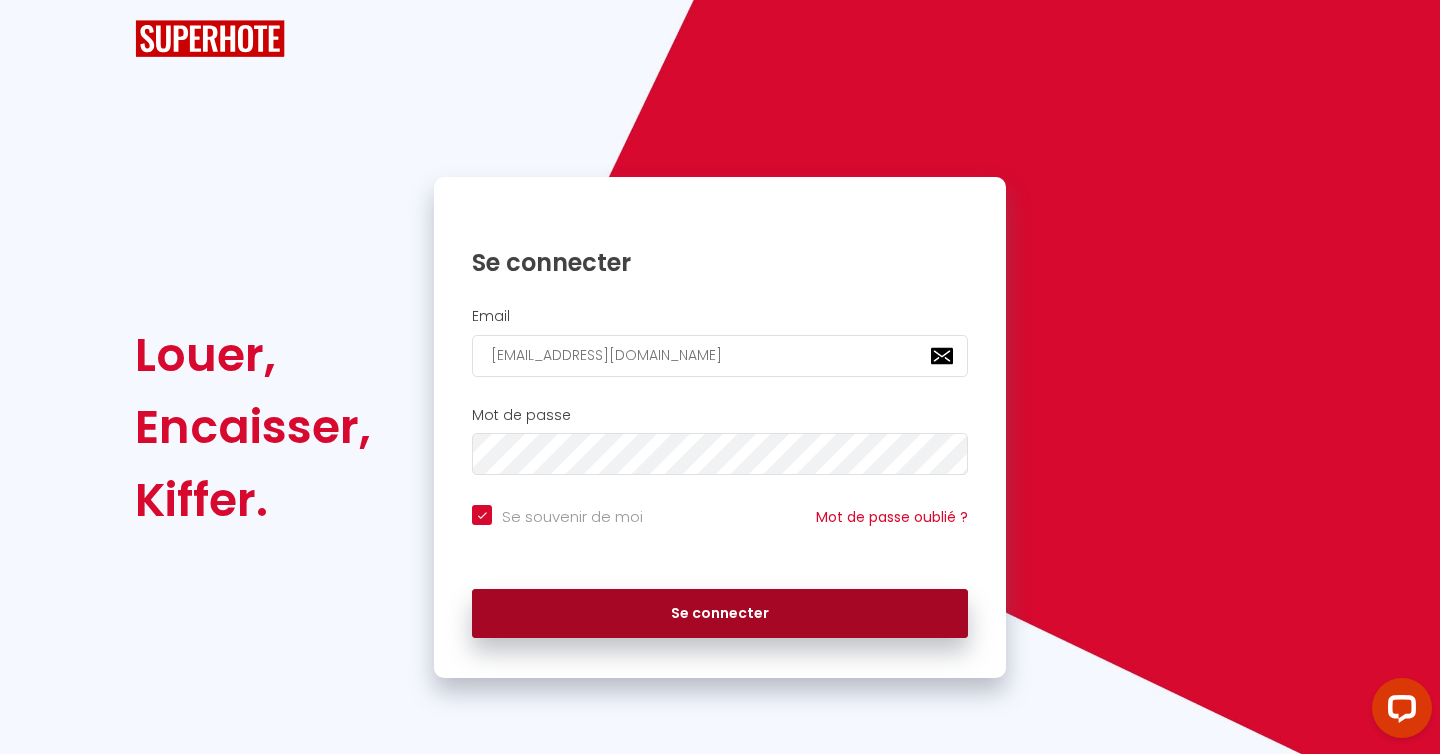 click on "Se connecter" at bounding box center (720, 614) 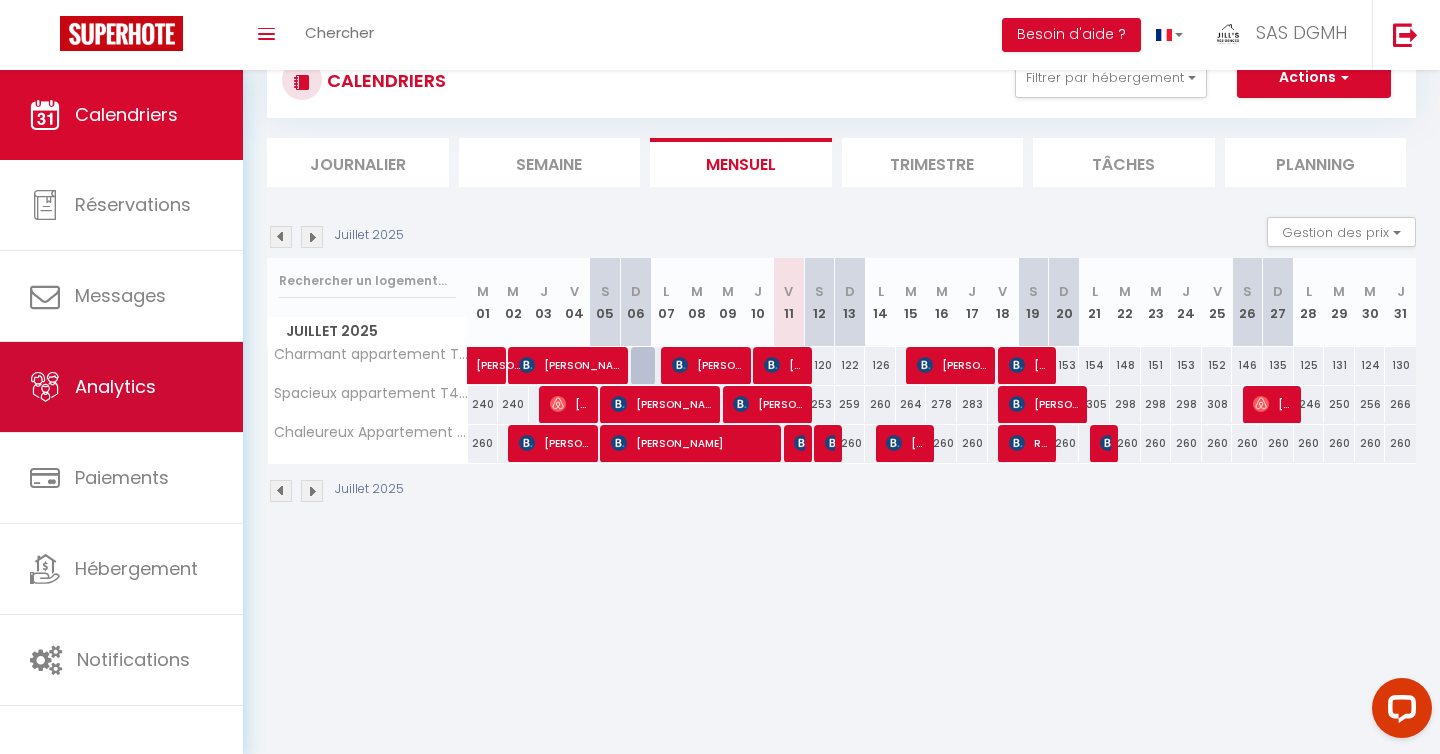scroll, scrollTop: 0, scrollLeft: 0, axis: both 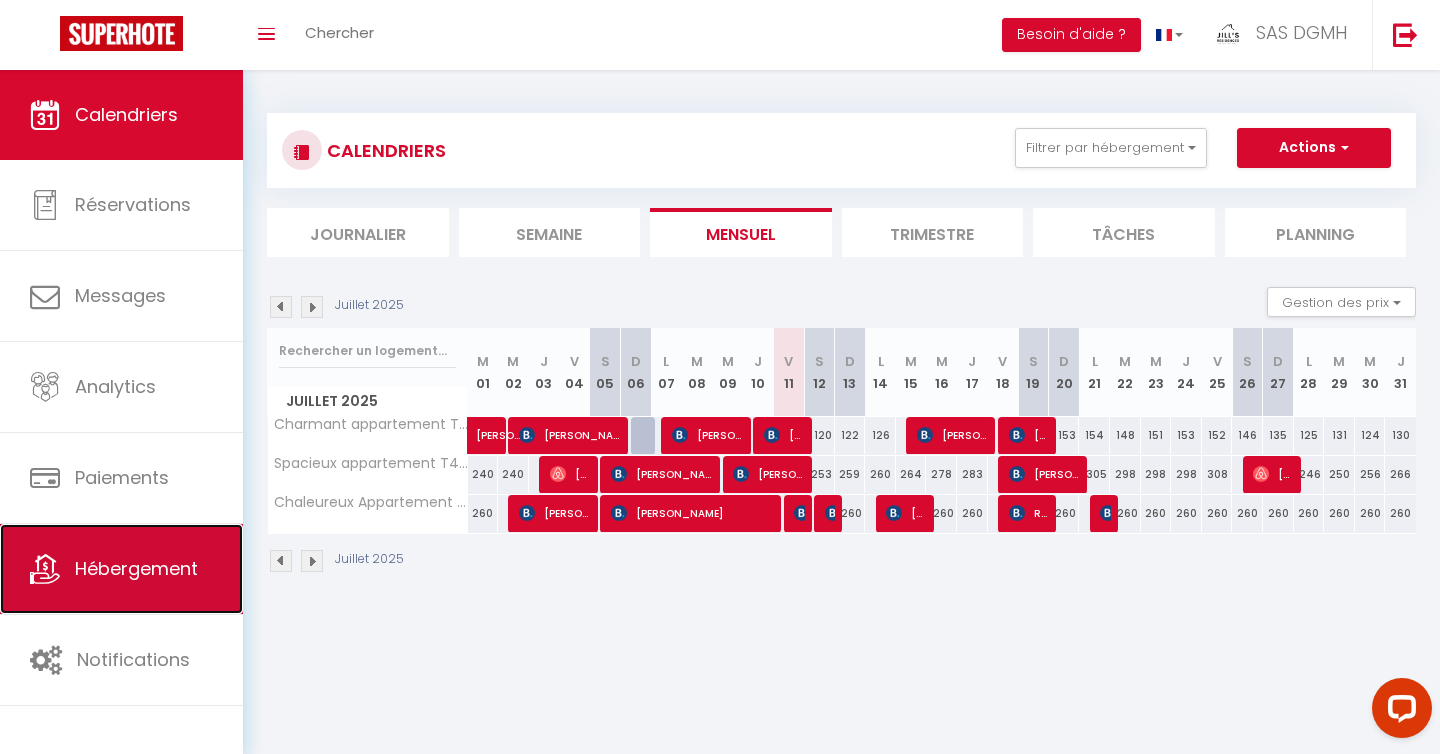 click on "Hébergement" at bounding box center [136, 568] 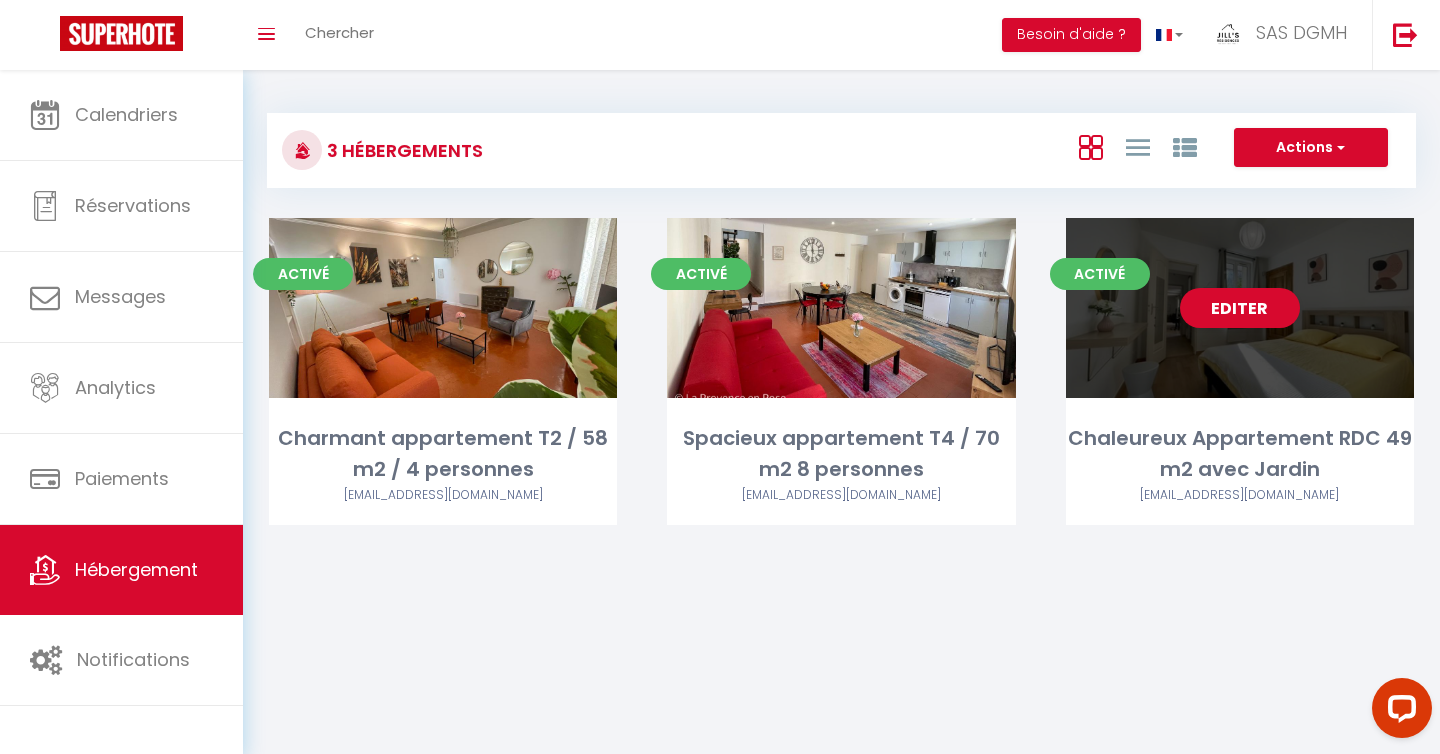 click on "Editer" at bounding box center (1240, 308) 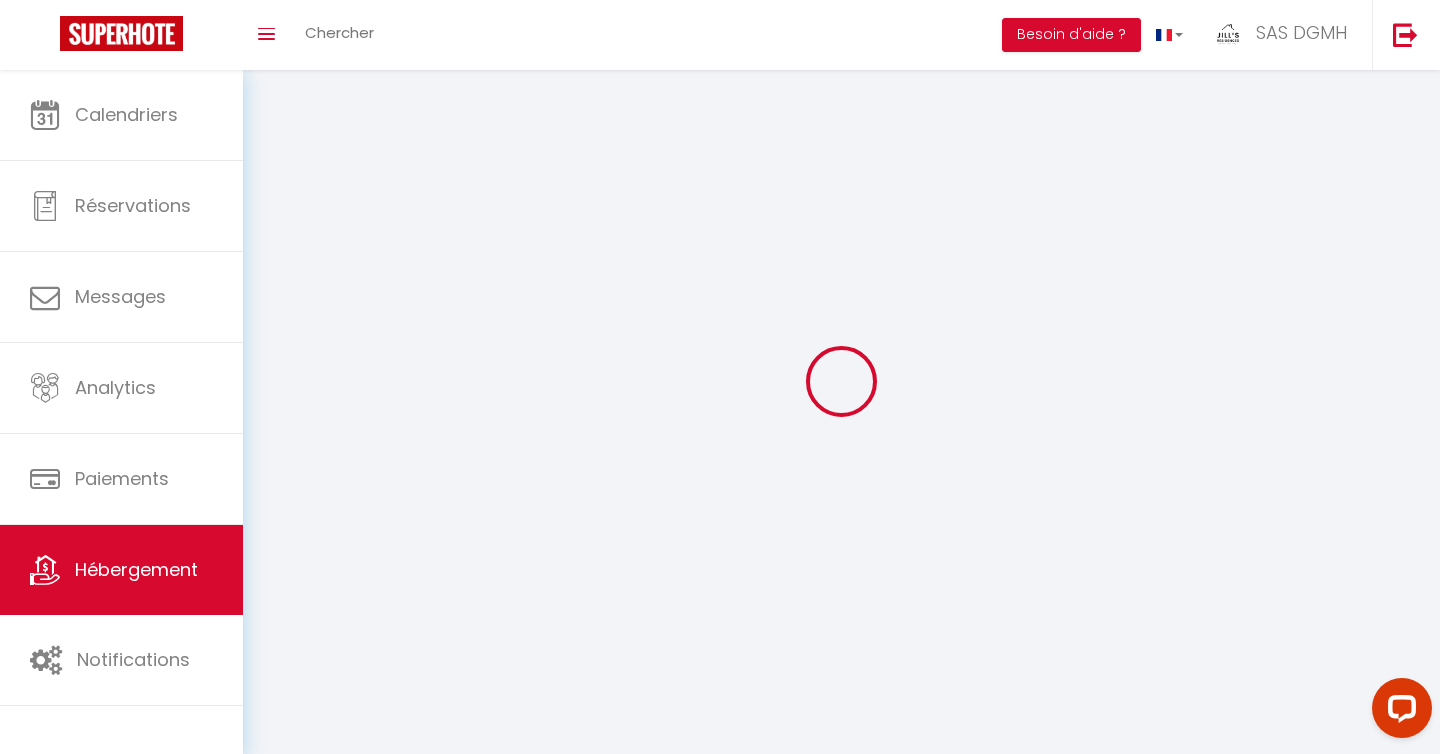 select 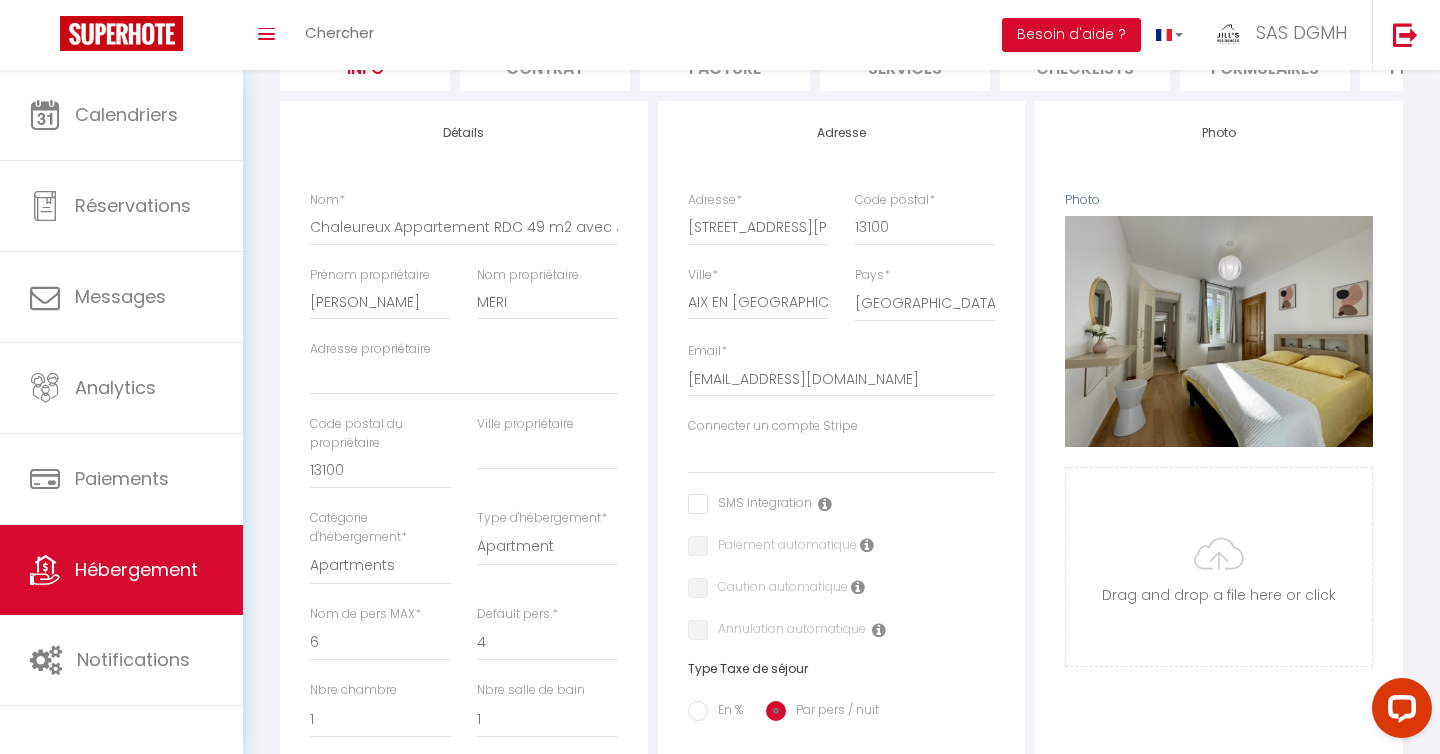 scroll, scrollTop: 0, scrollLeft: 0, axis: both 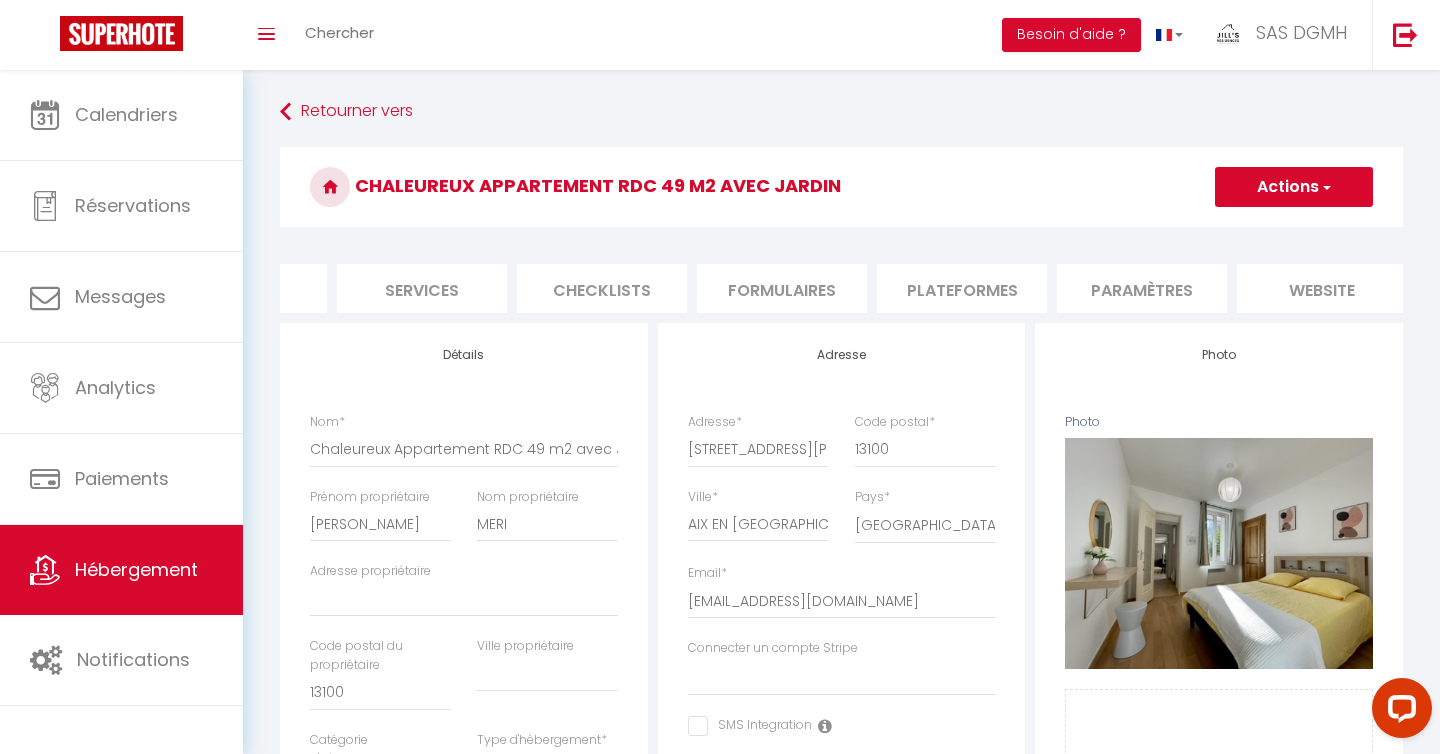 click on "Plateformes" at bounding box center [962, 288] 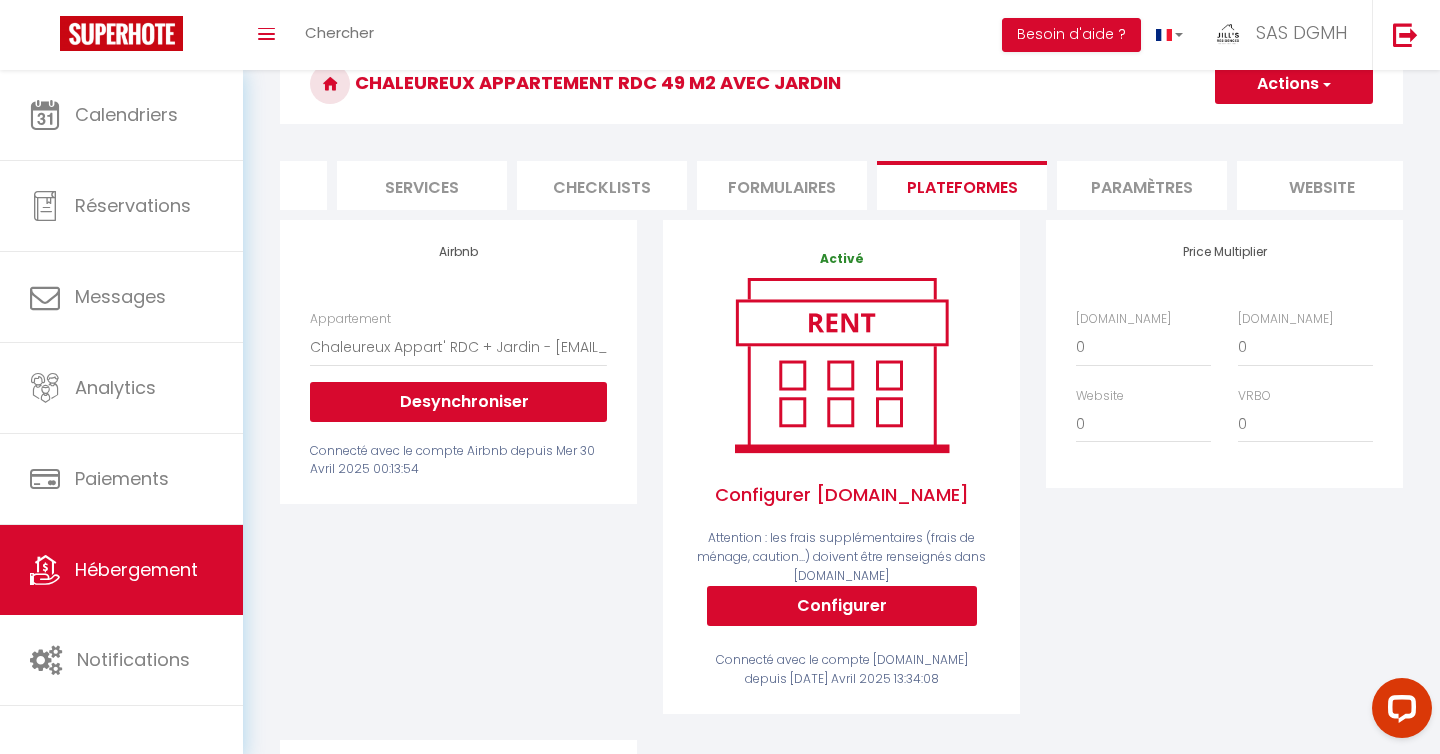 scroll, scrollTop: 107, scrollLeft: 0, axis: vertical 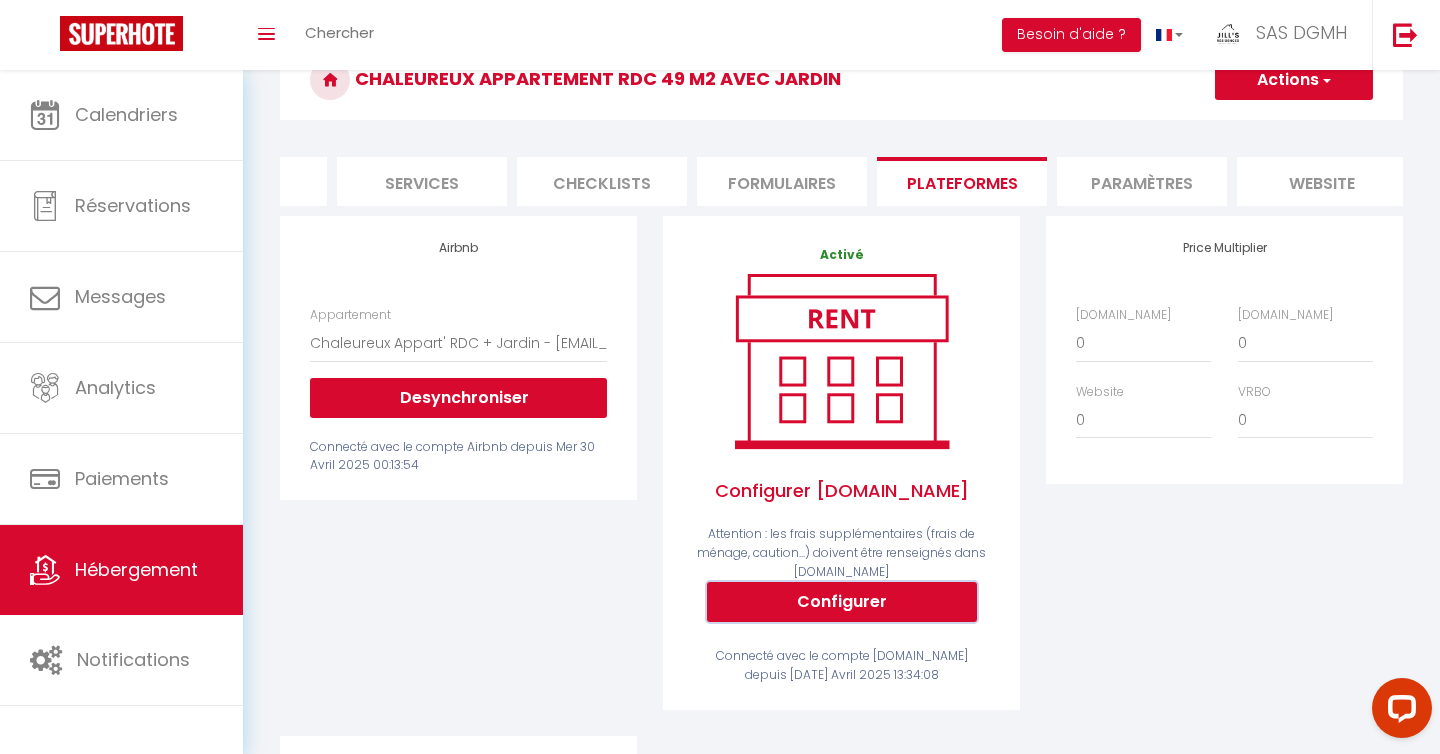click on "Configurer" at bounding box center [842, 602] 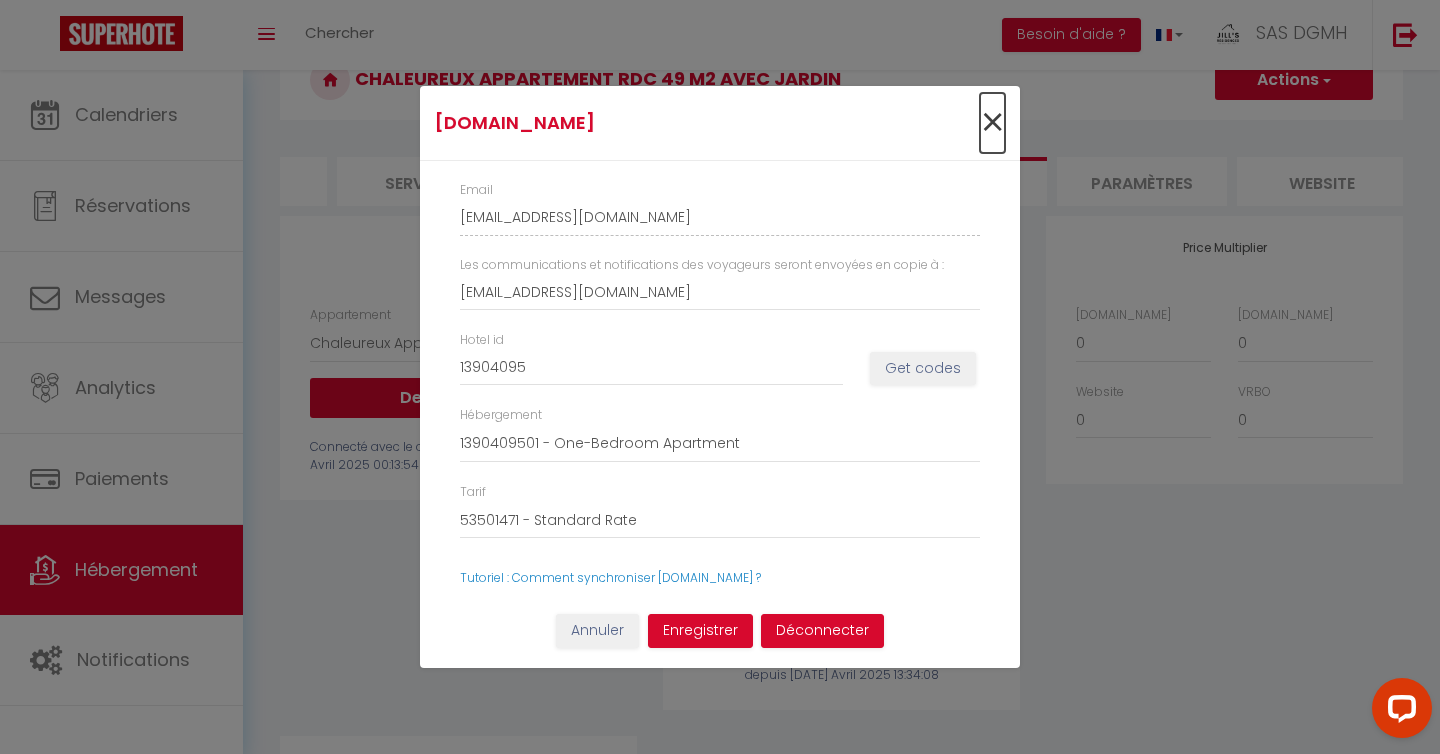 click on "×" at bounding box center [992, 123] 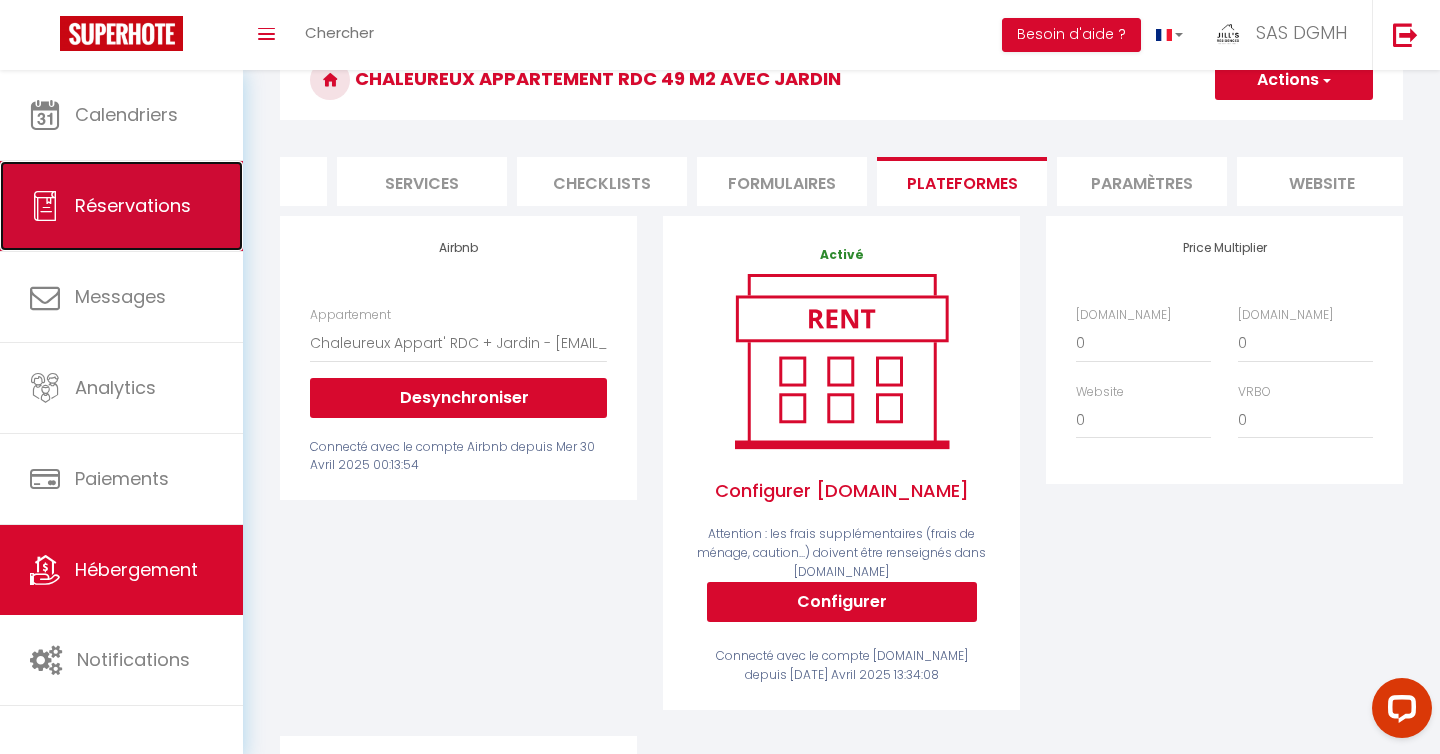click on "Réservations" at bounding box center (133, 205) 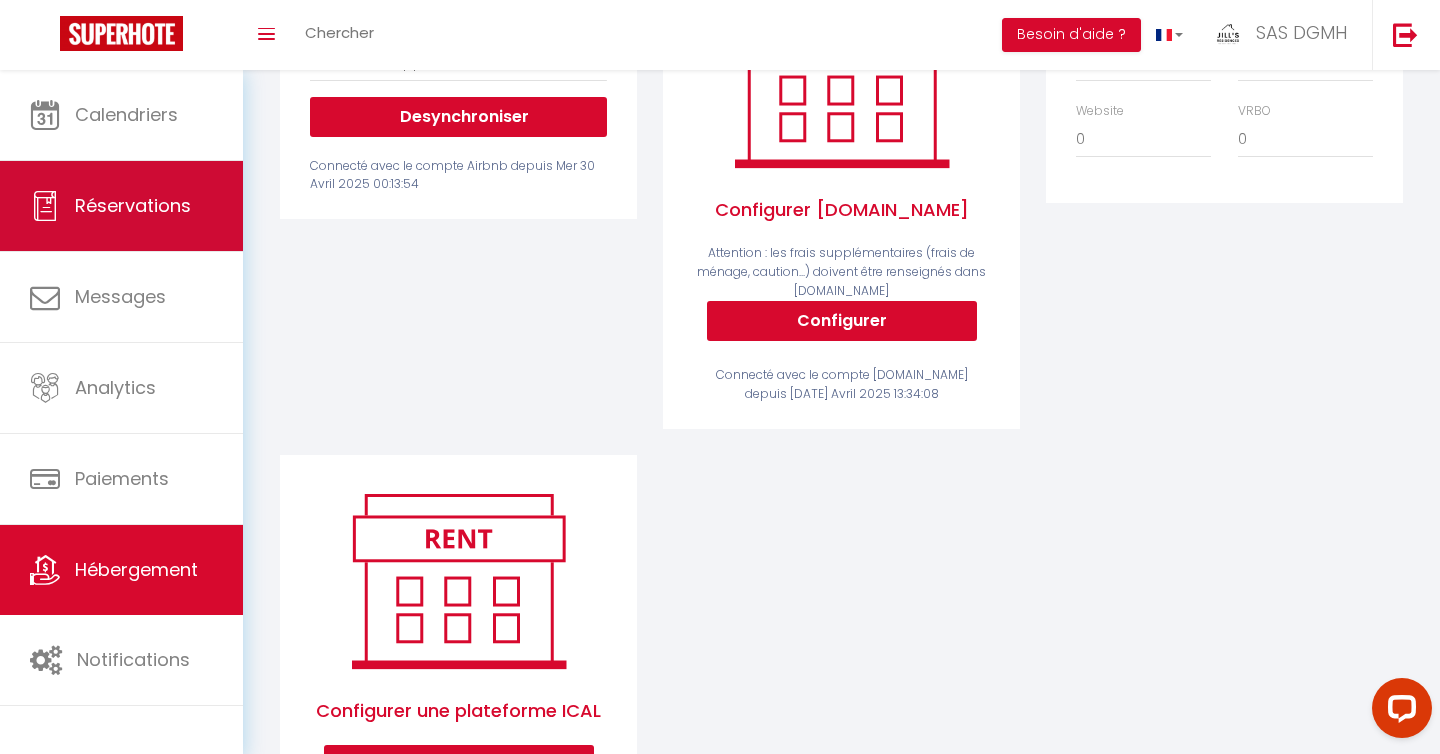select on "not_cancelled" 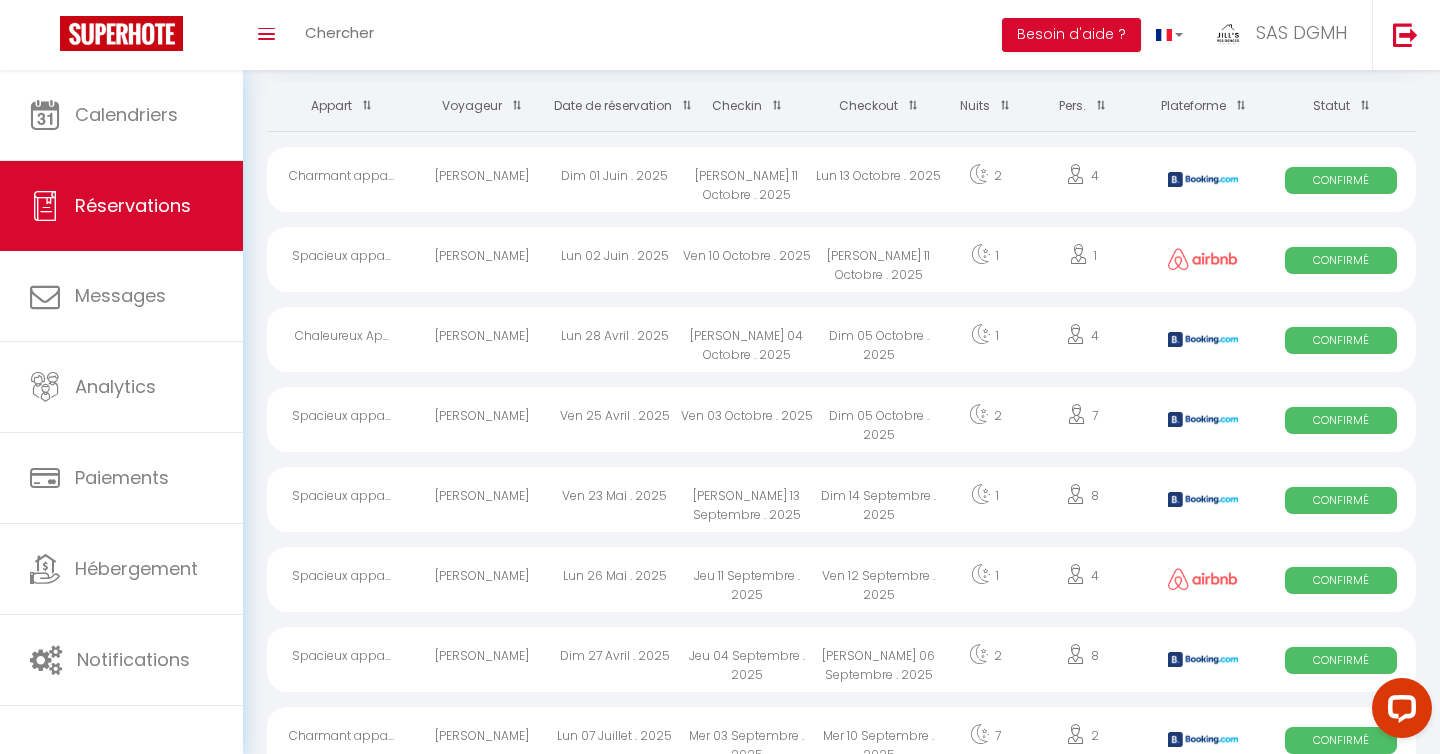 scroll, scrollTop: 0, scrollLeft: 0, axis: both 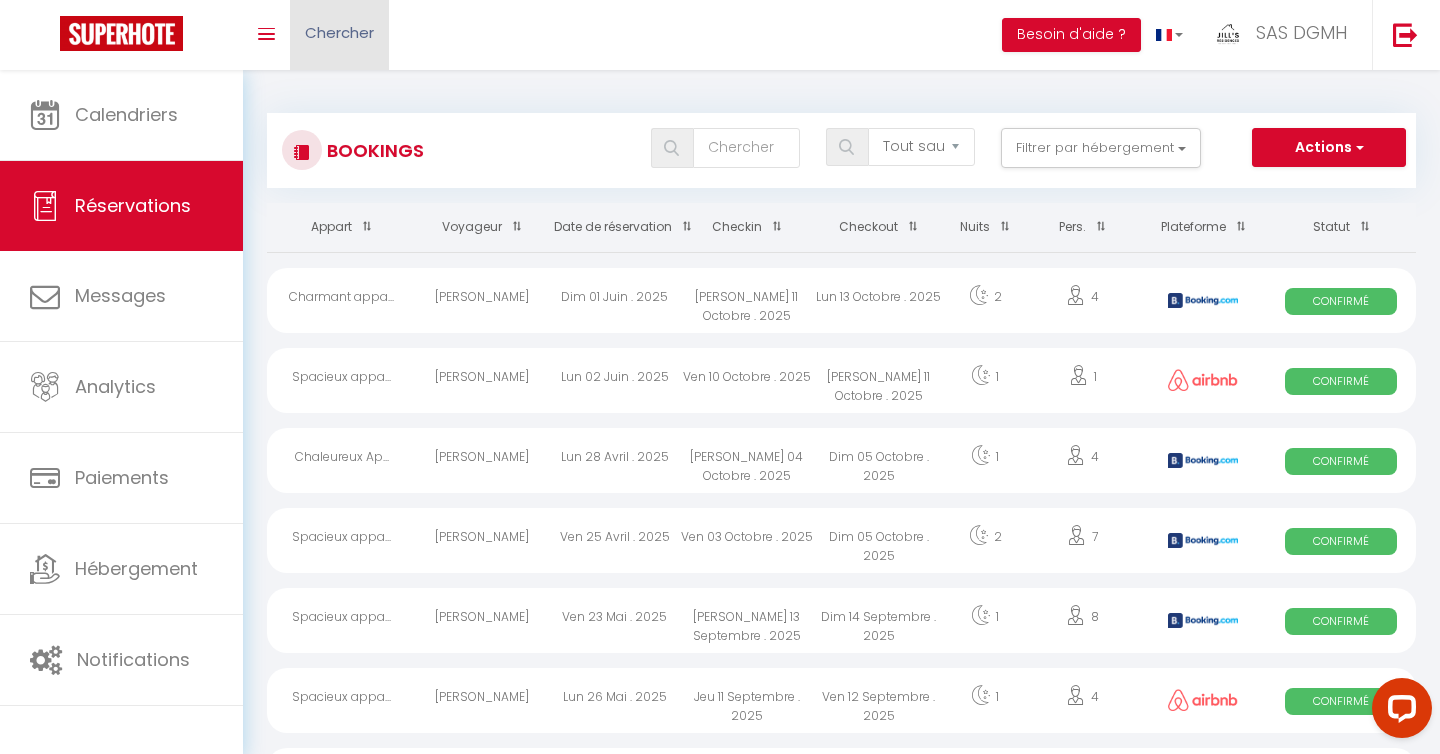 click on "Chercher" at bounding box center (339, 32) 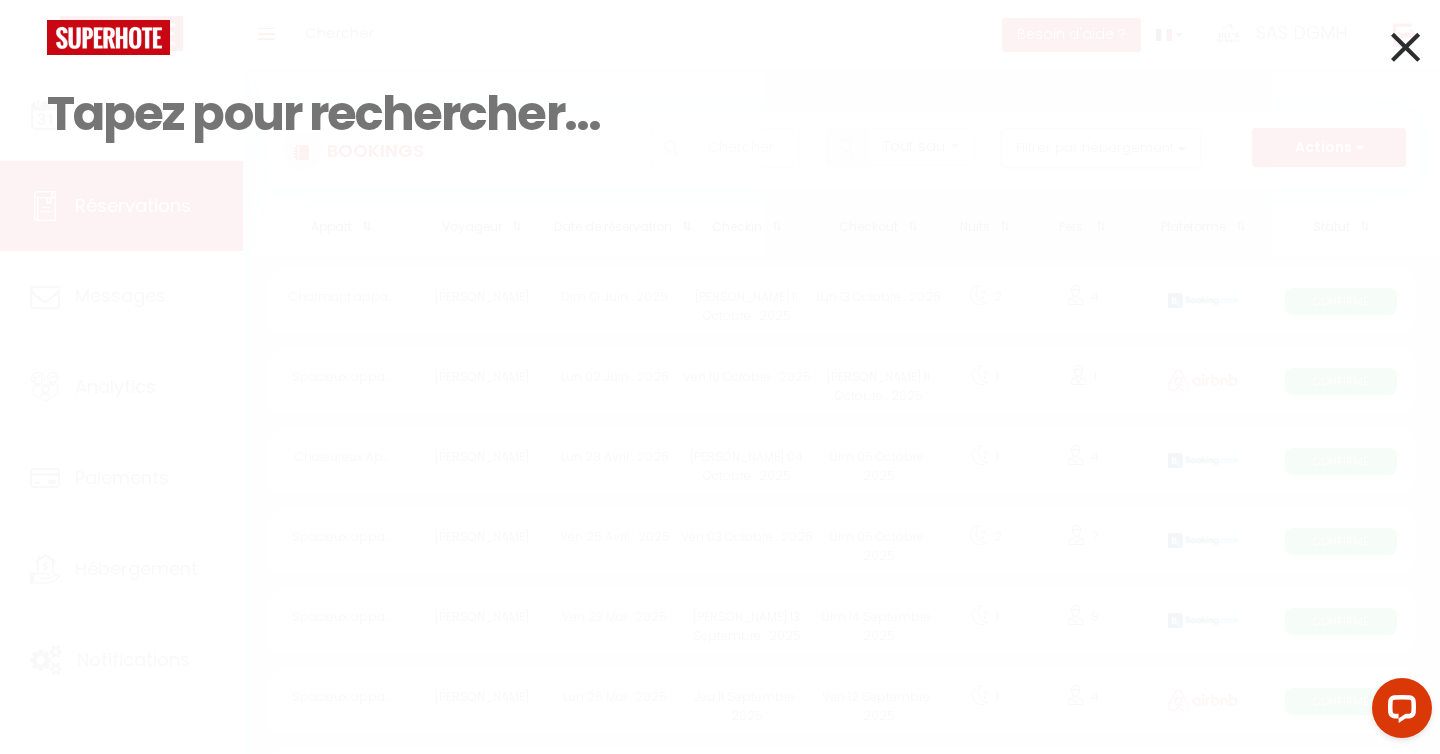 scroll, scrollTop: 70, scrollLeft: 0, axis: vertical 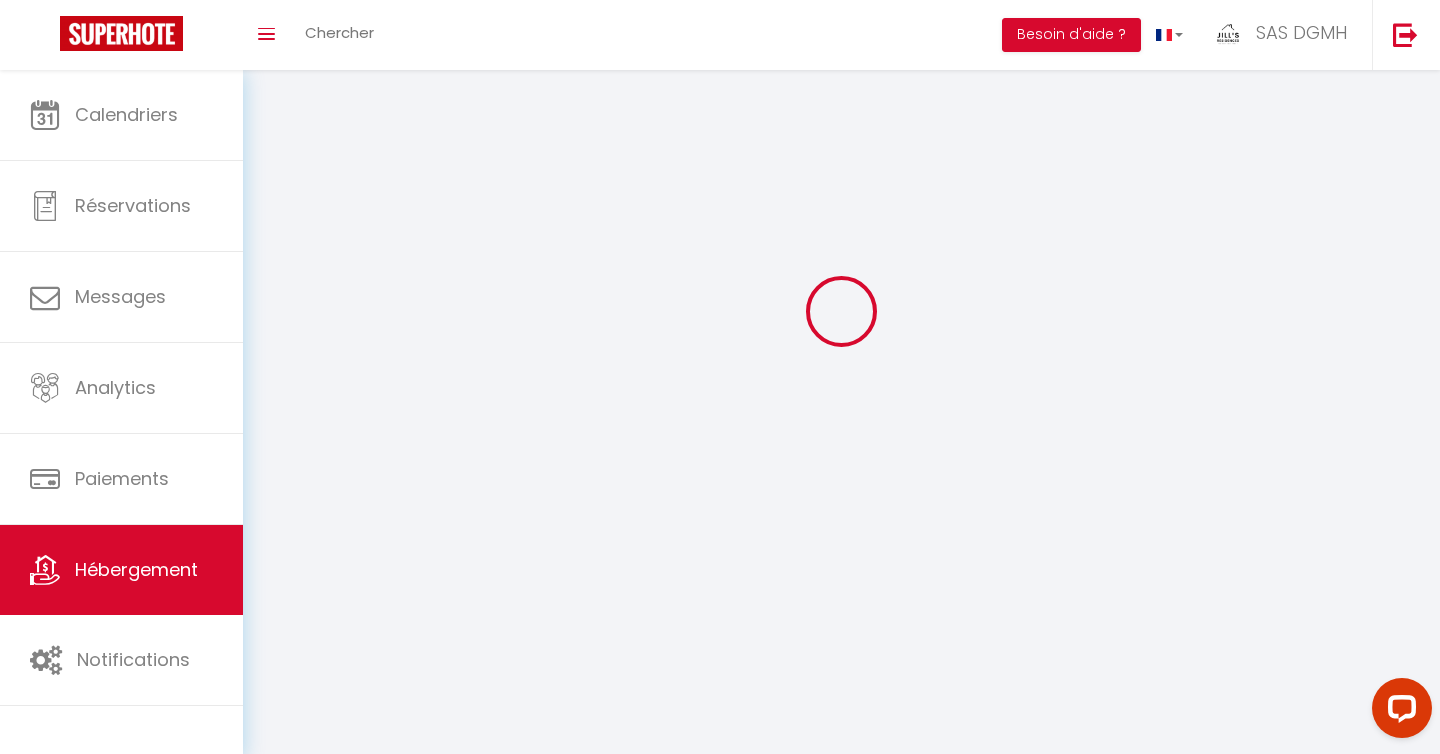 select on "2946-1391764036832979100" 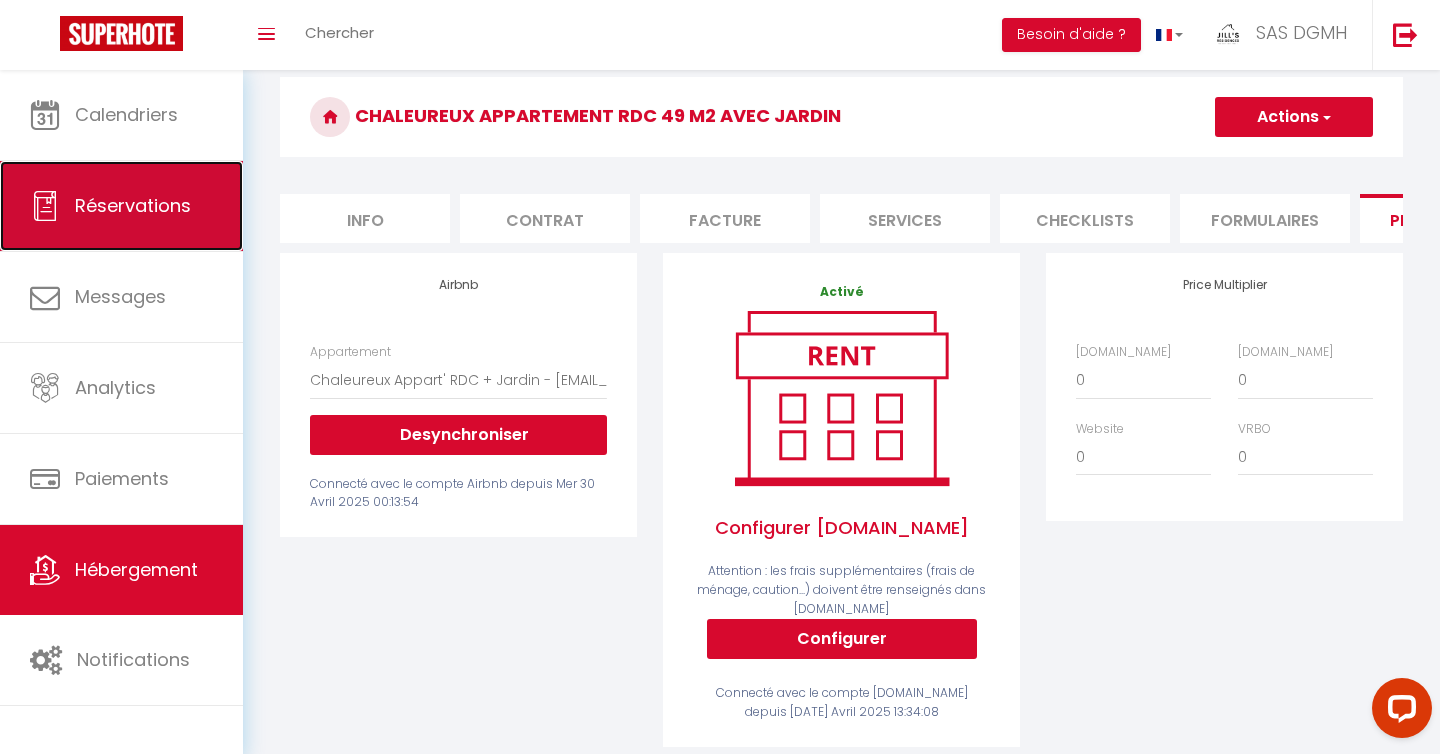 click on "Réservations" at bounding box center [121, 206] 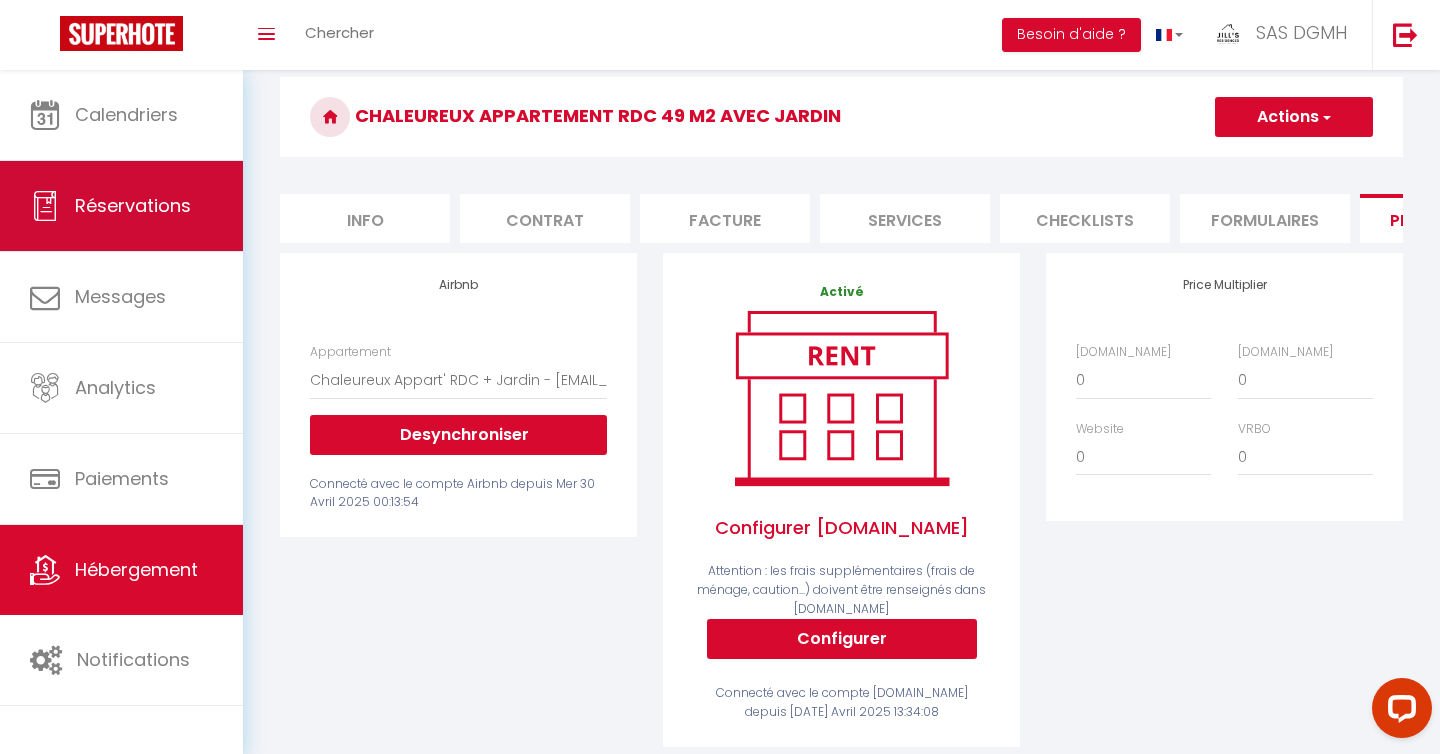 select on "not_cancelled" 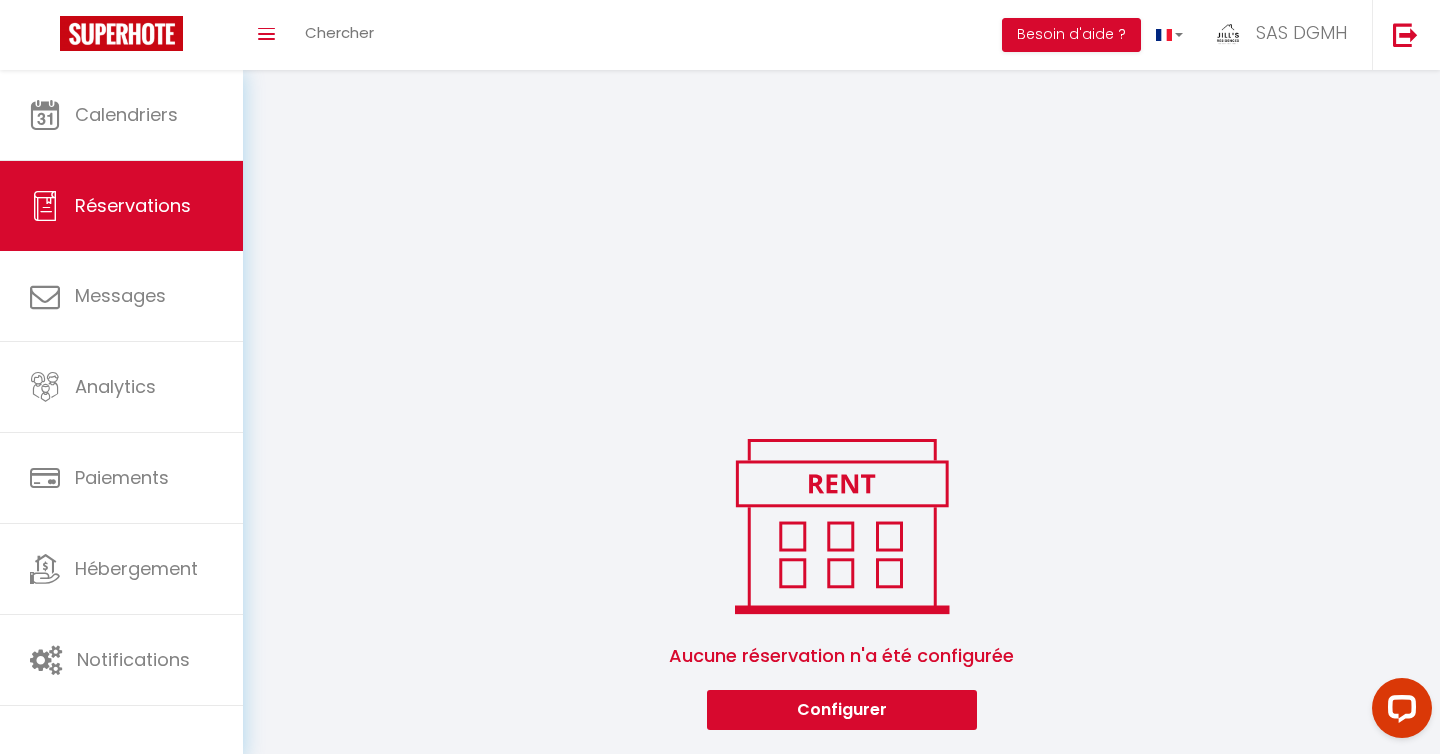 scroll, scrollTop: 1212, scrollLeft: 0, axis: vertical 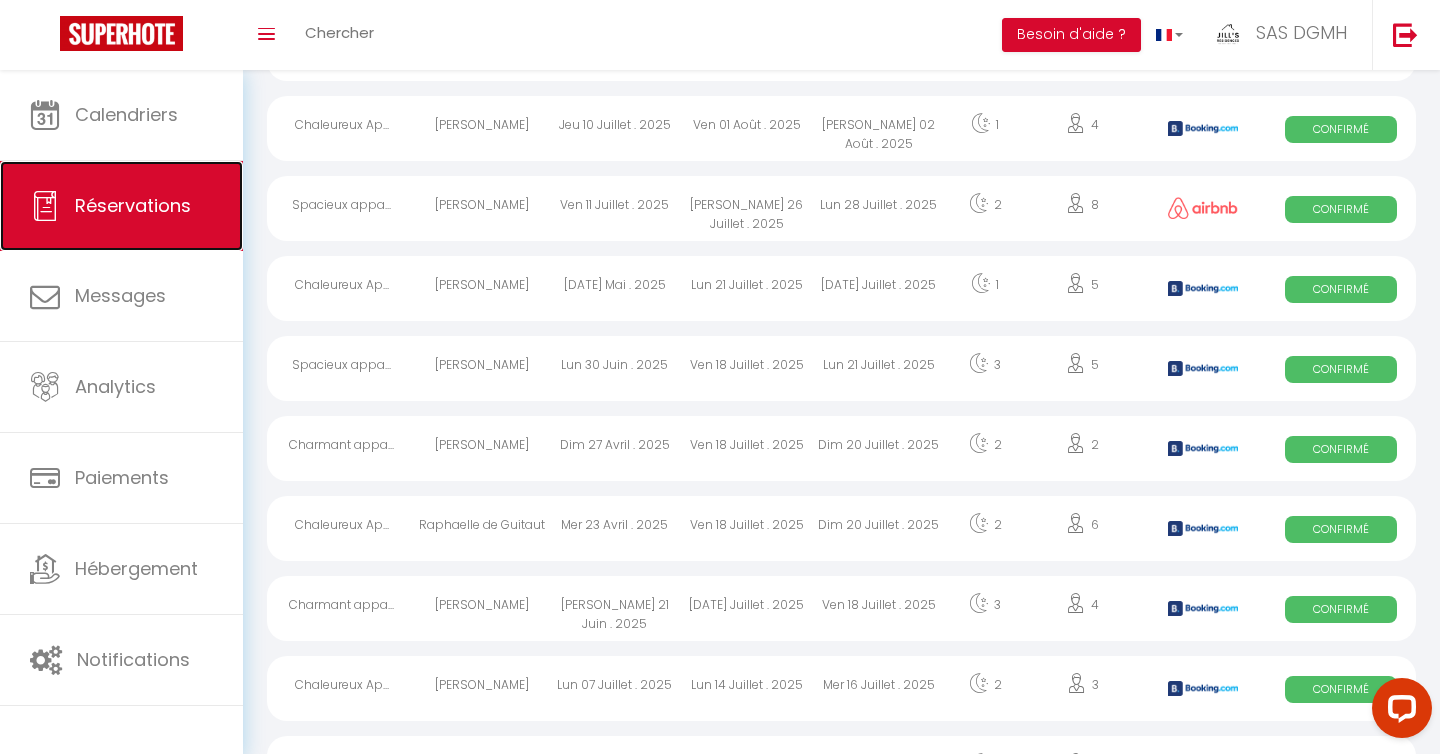 click on "Réservations" at bounding box center (133, 205) 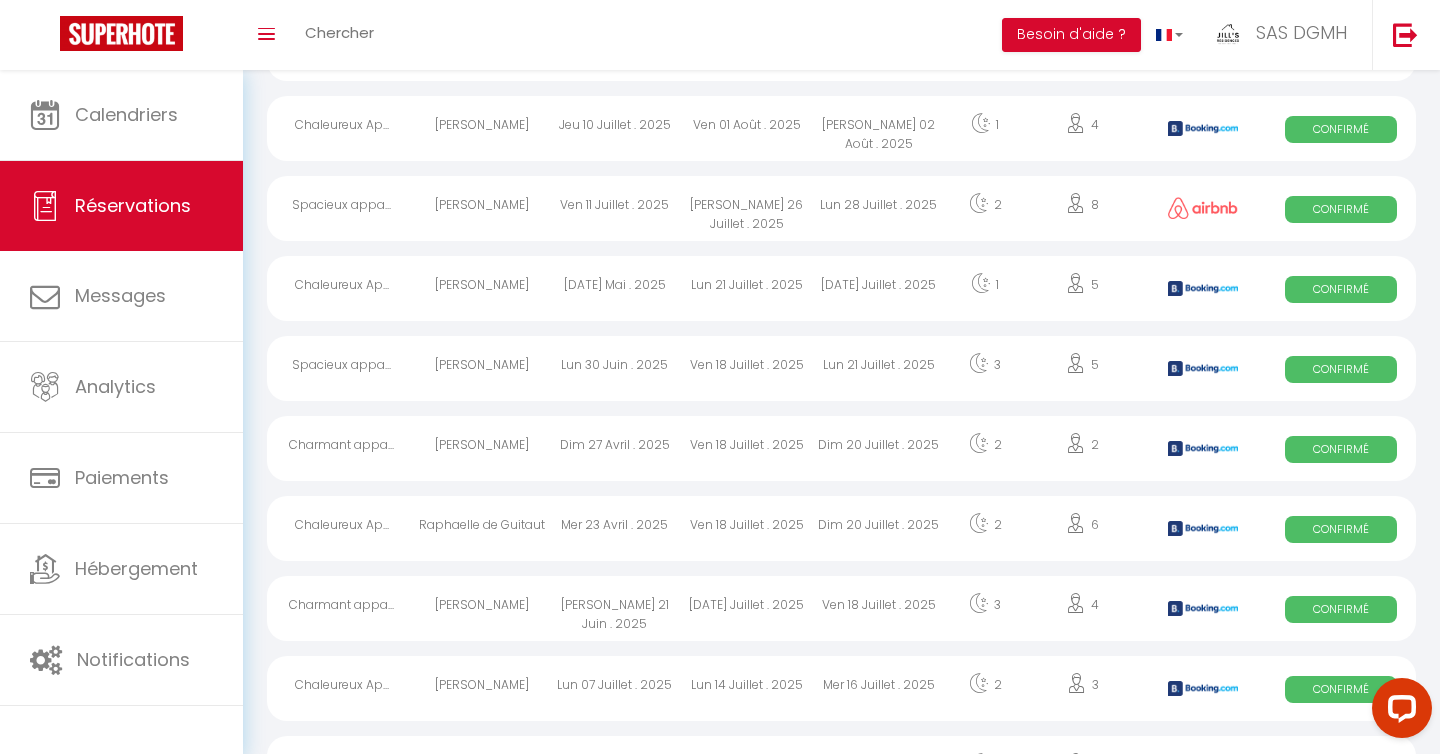 click on "[PERSON_NAME]" at bounding box center (482, 128) 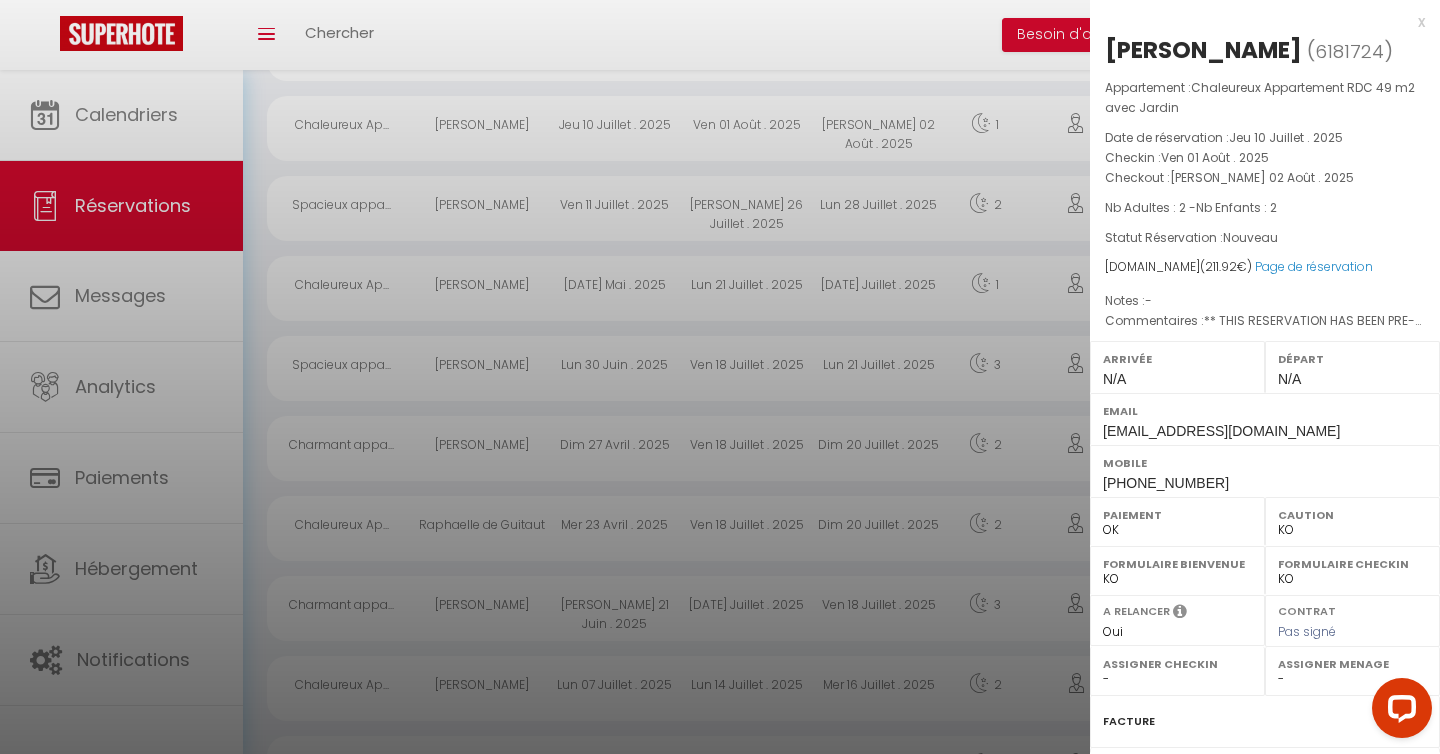 click at bounding box center [720, 377] 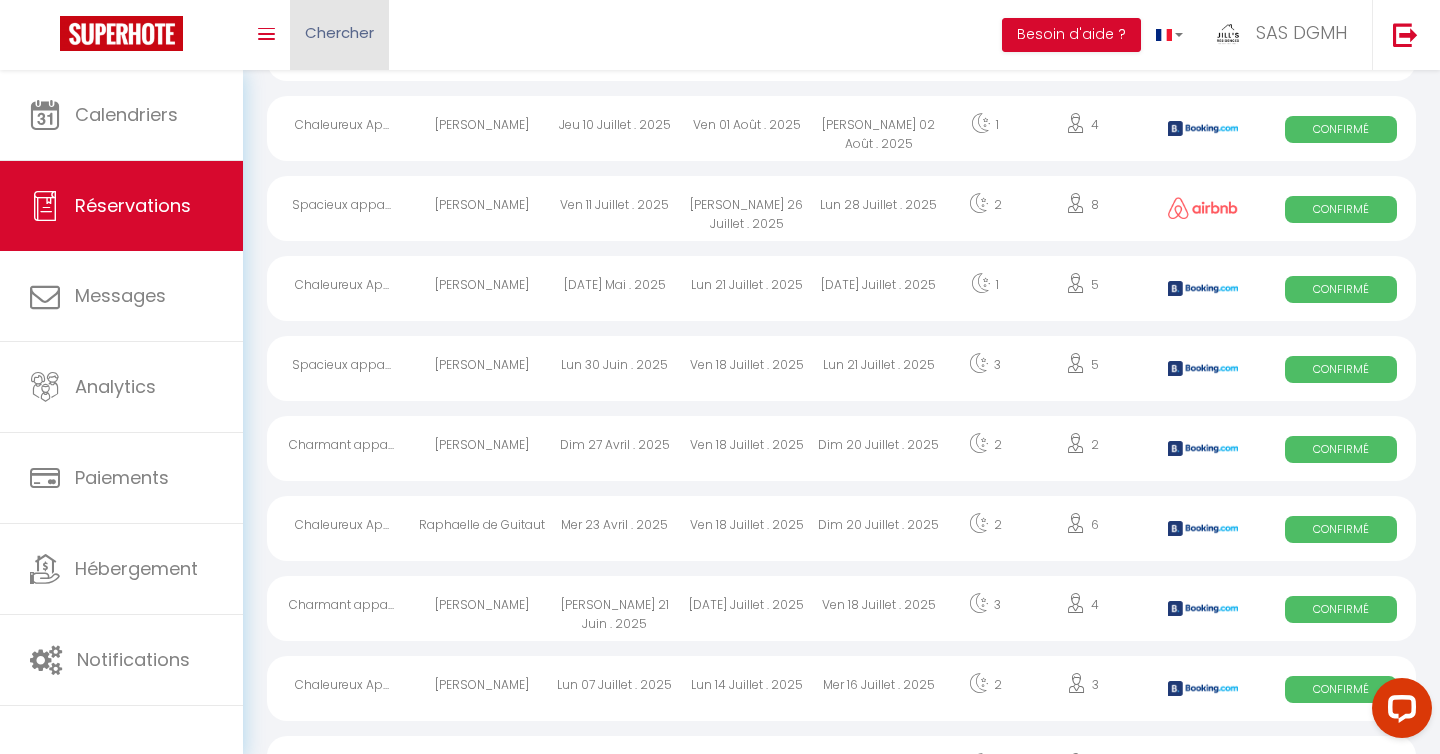 click on "Chercher" at bounding box center [339, 35] 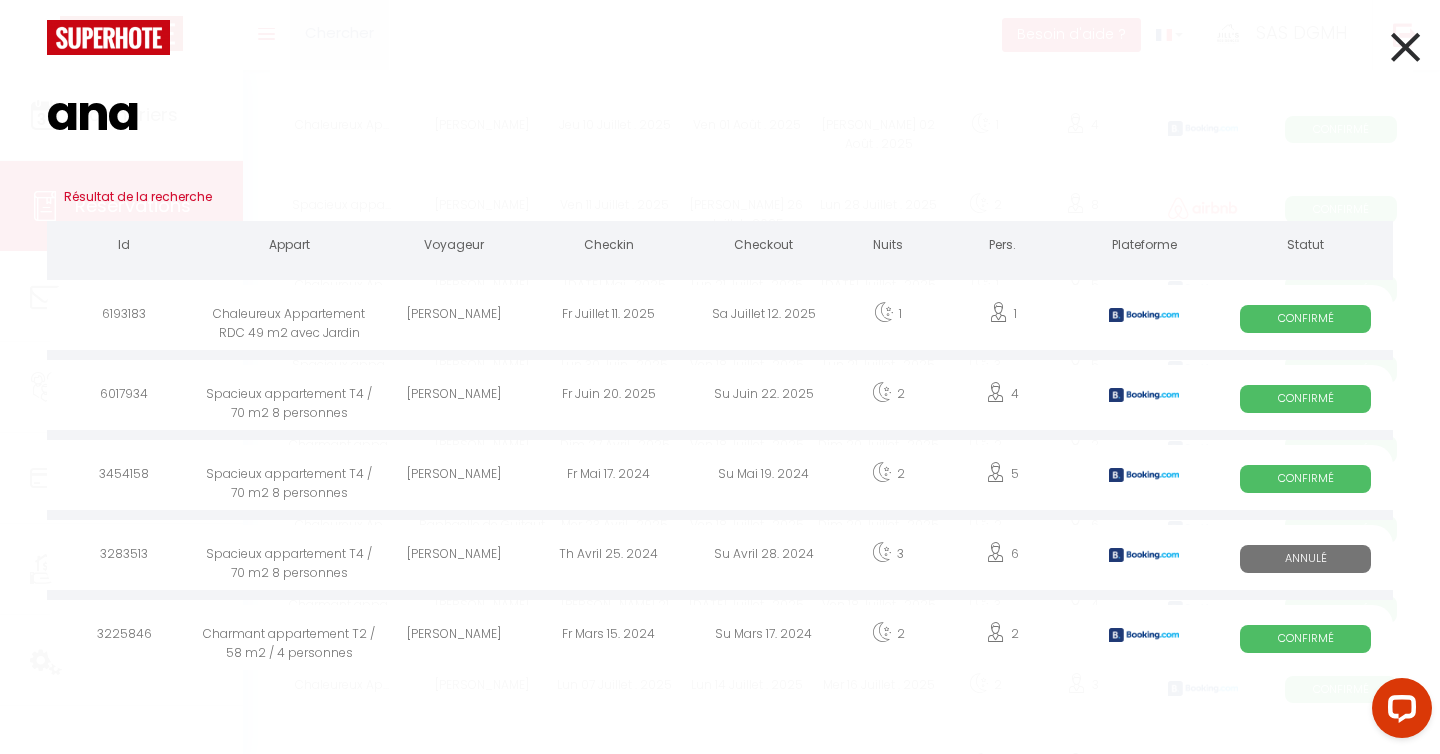 type on "anai" 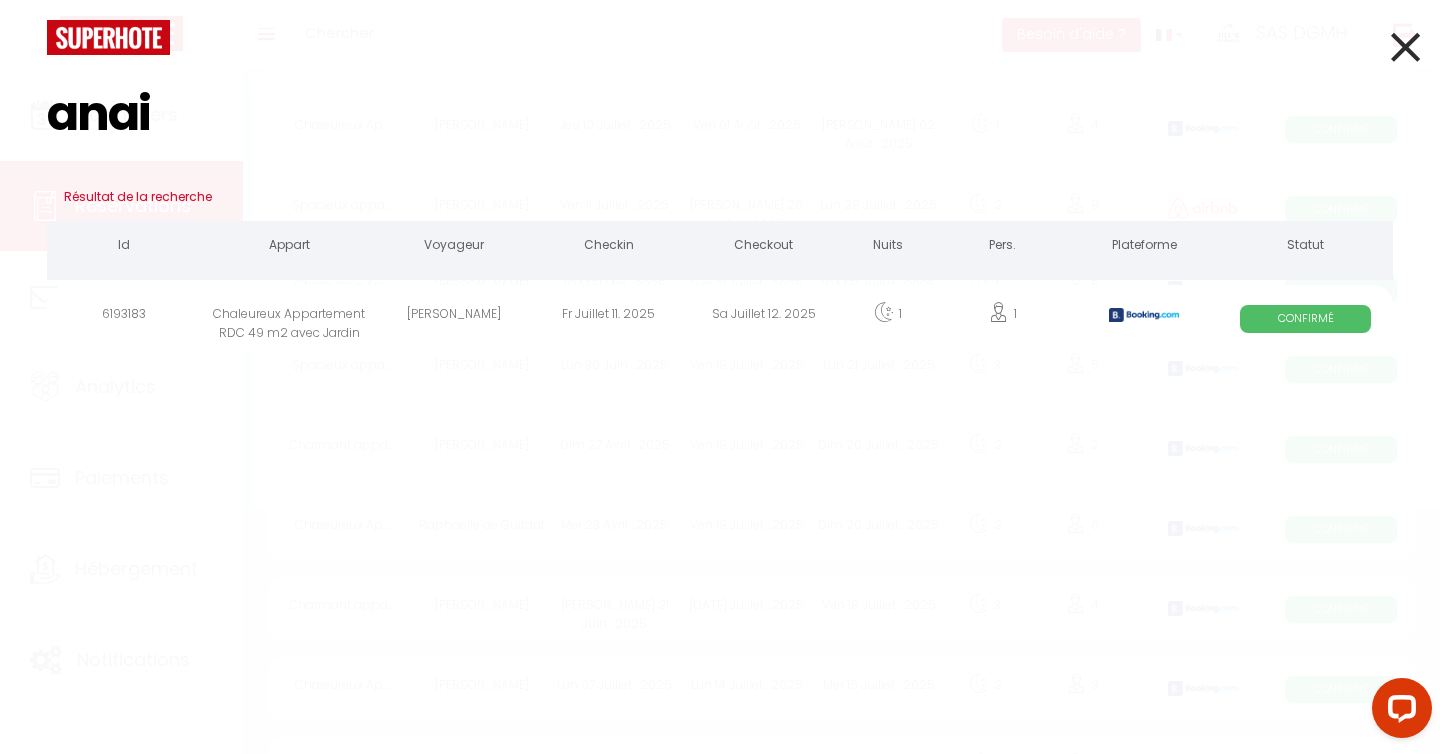 click at bounding box center [1144, 315] 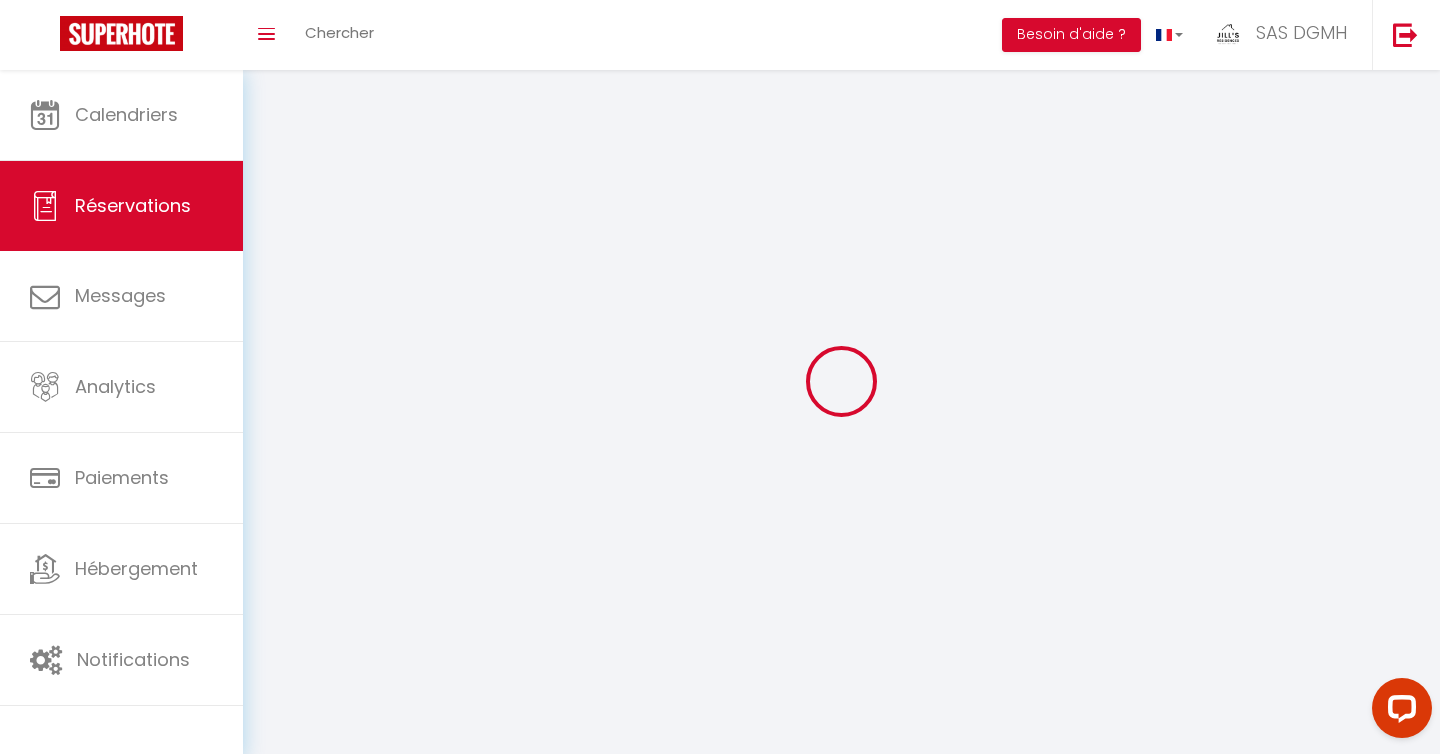 type on "Anais" 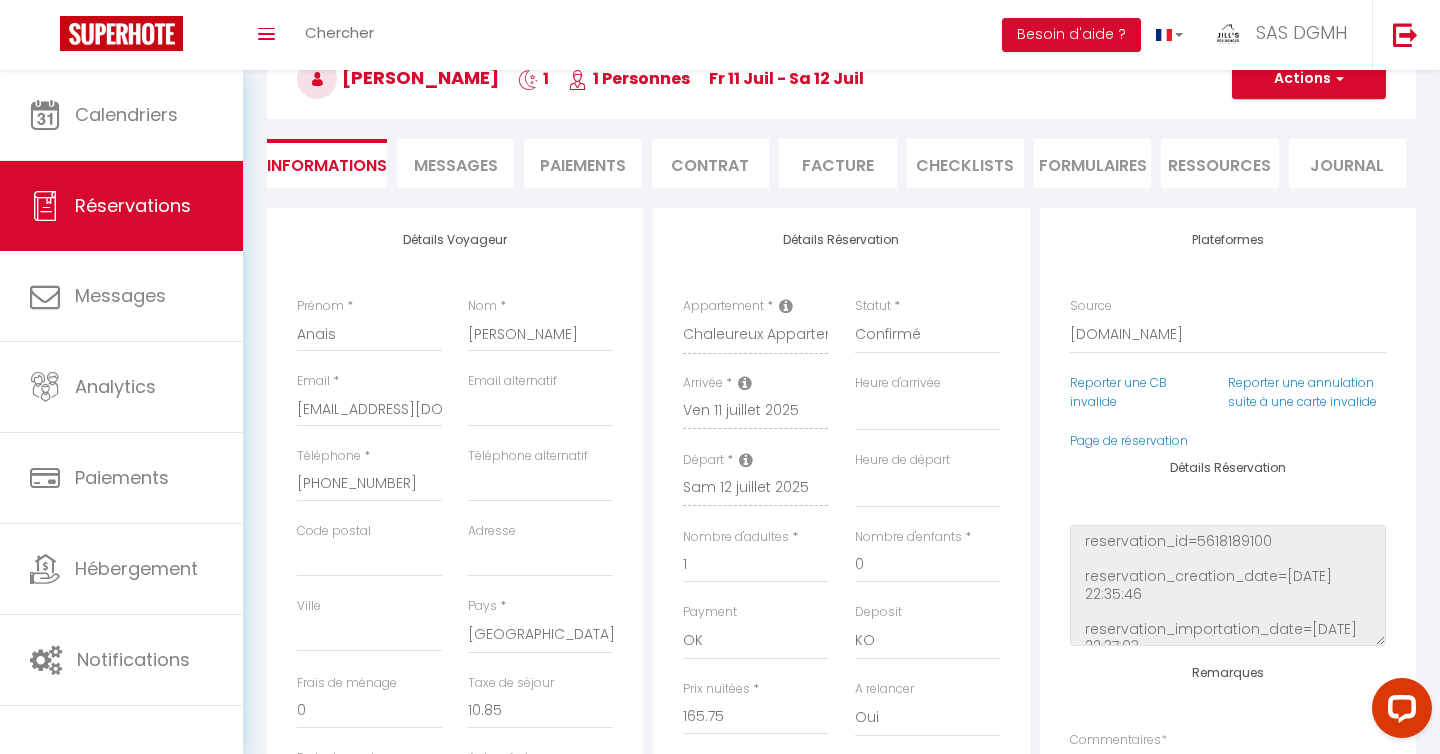 scroll, scrollTop: 126, scrollLeft: 0, axis: vertical 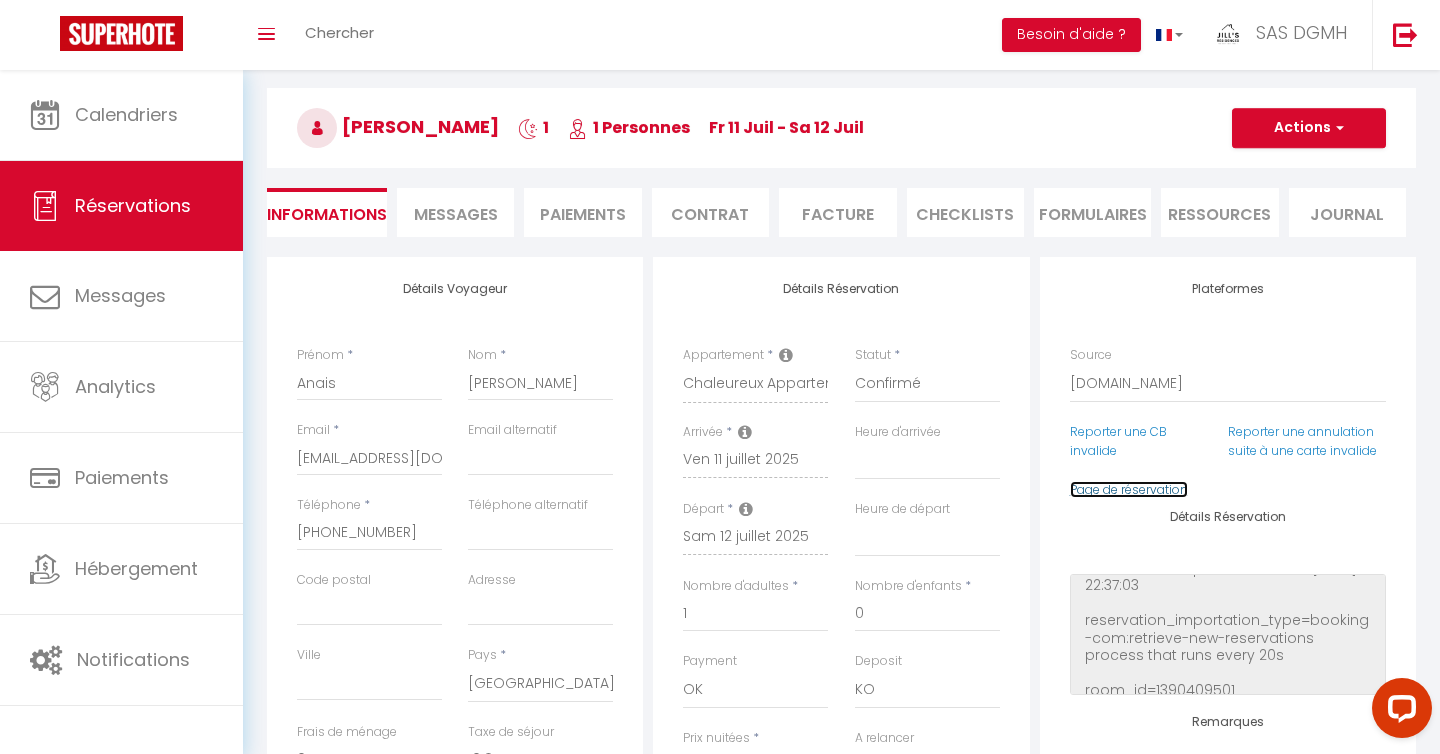 click on "Page de réservation" at bounding box center [1129, 489] 